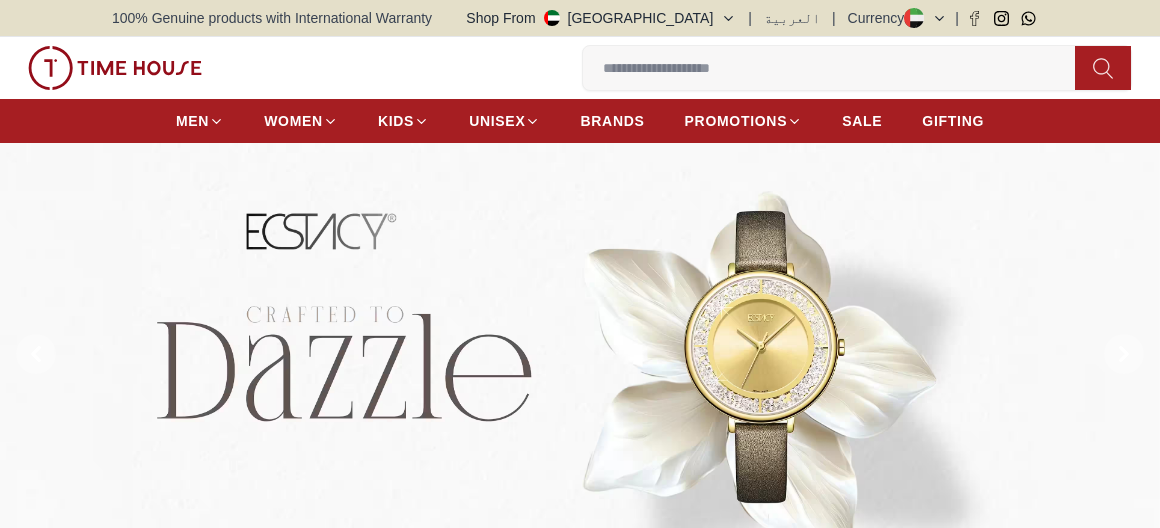 scroll, scrollTop: 0, scrollLeft: 0, axis: both 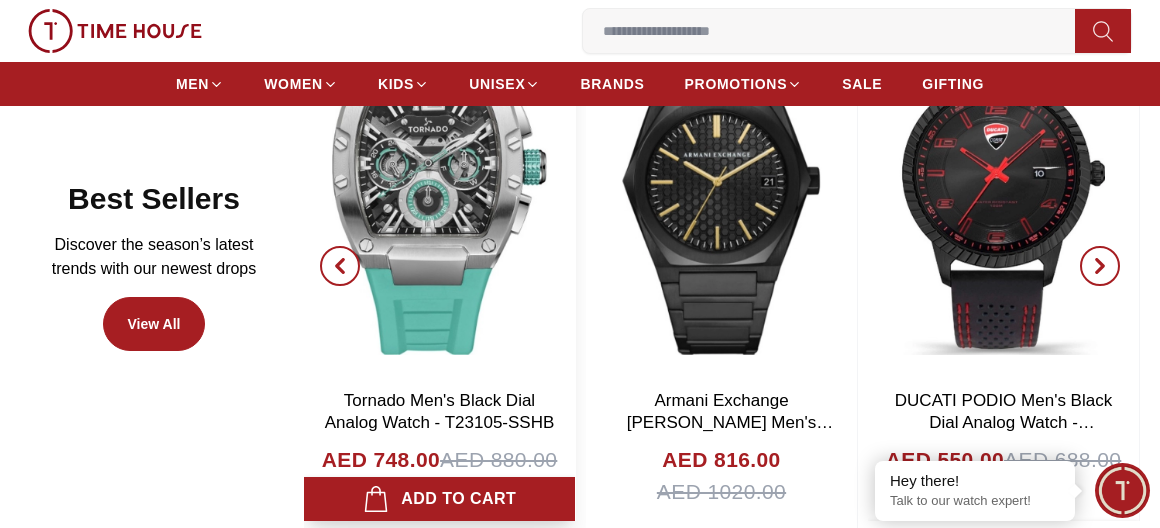 click on "Tornado Men's Black Dial Analog Watch - T23105-SSHB" at bounding box center (440, 411) 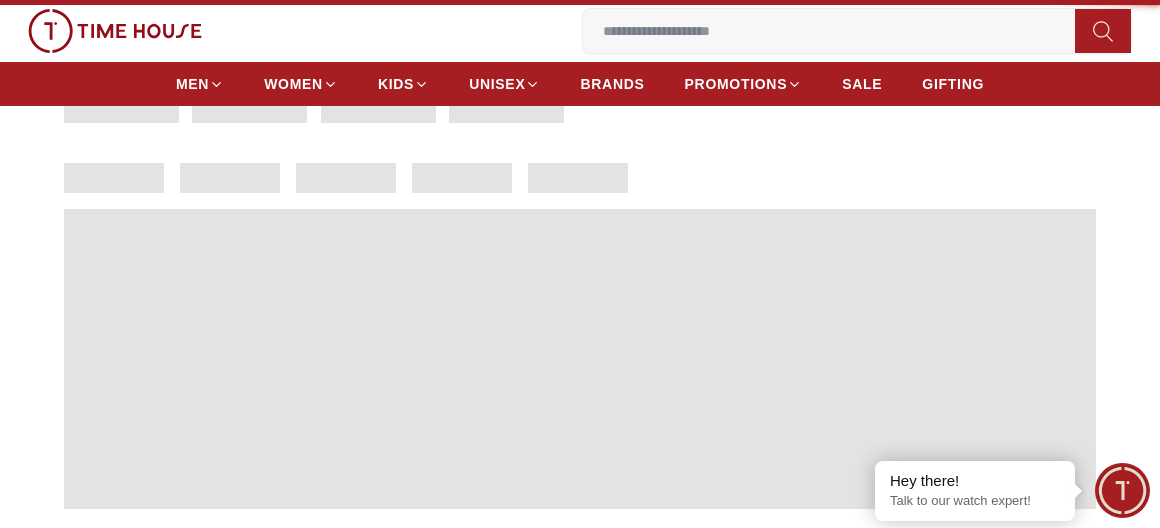 scroll, scrollTop: 0, scrollLeft: 0, axis: both 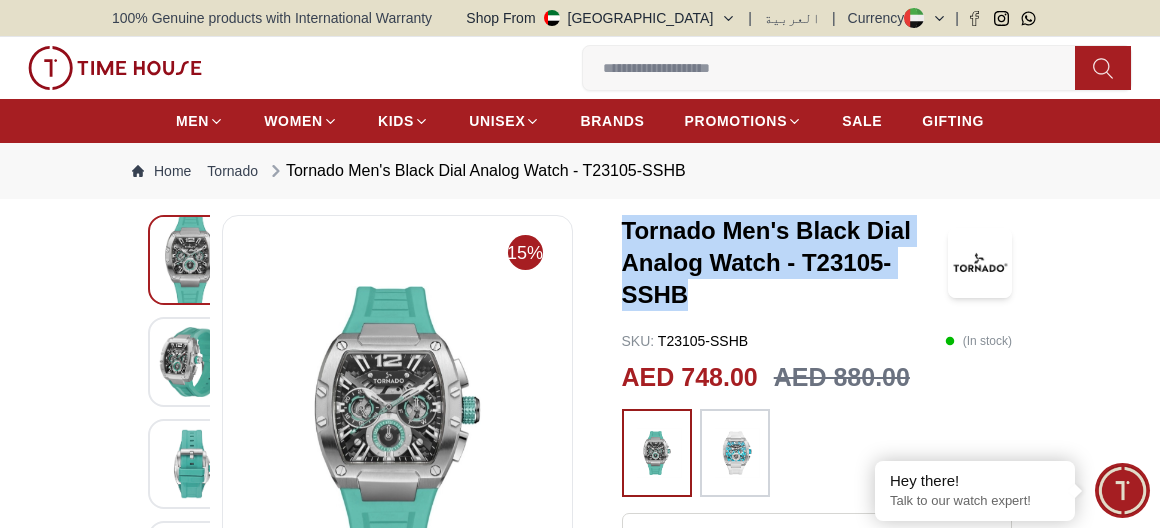 drag, startPoint x: 611, startPoint y: 224, endPoint x: 889, endPoint y: 287, distance: 285.04913 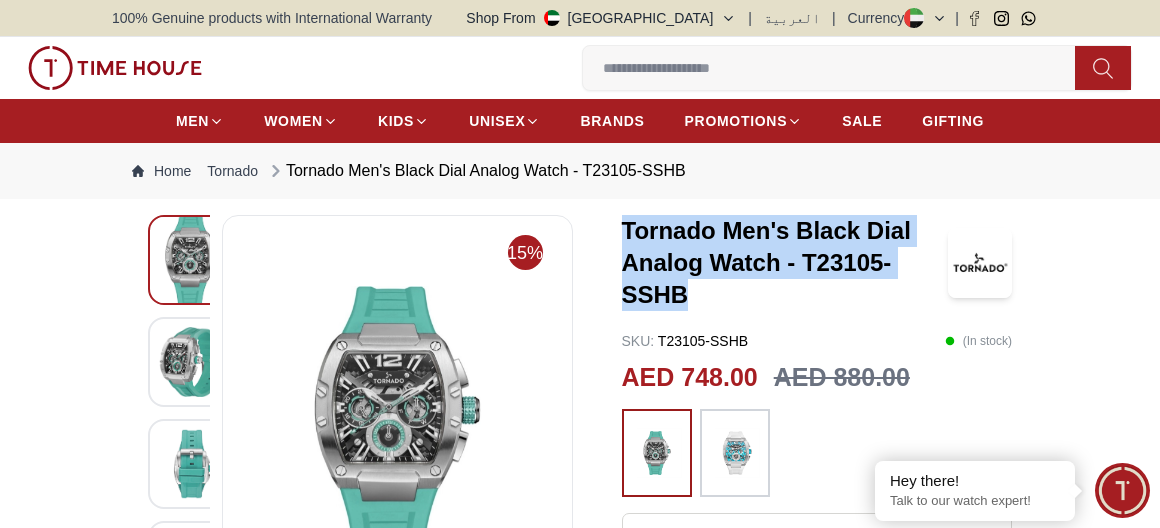 copy on "Tornado Men's Black Dial Analog Watch - T23105-SSHB" 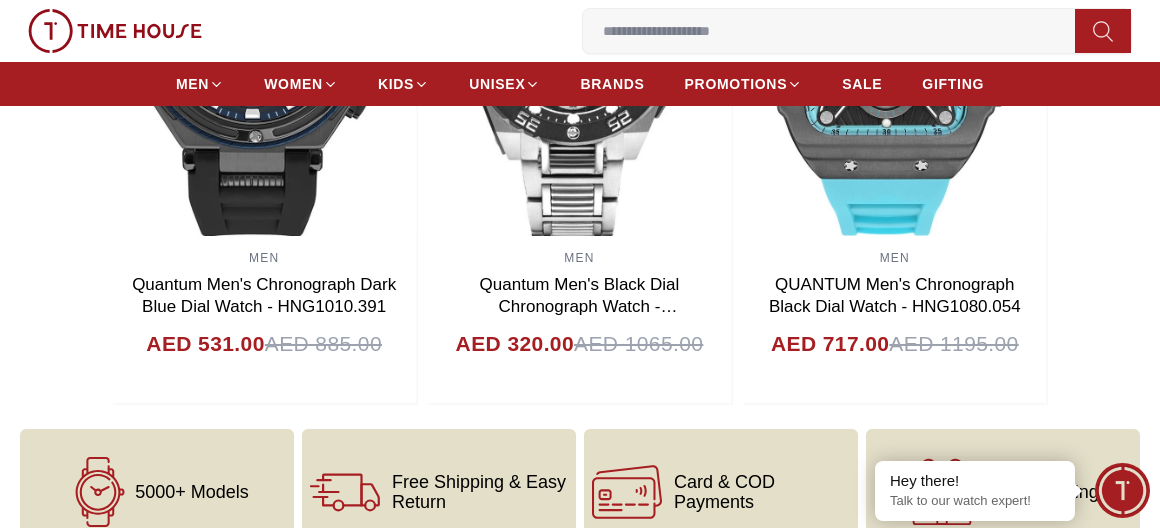 scroll, scrollTop: 2600, scrollLeft: 0, axis: vertical 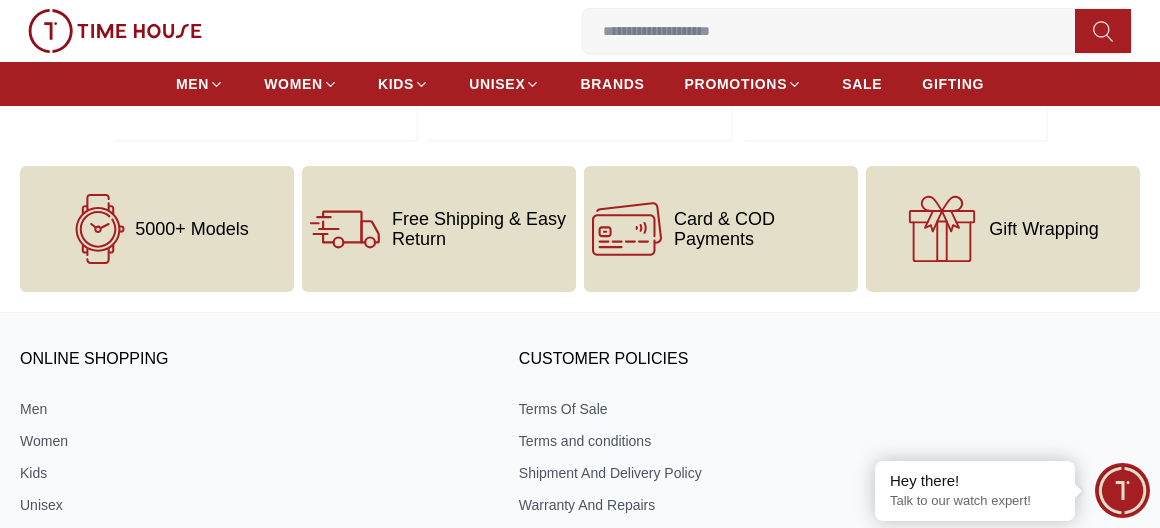 click at bounding box center (837, 31) 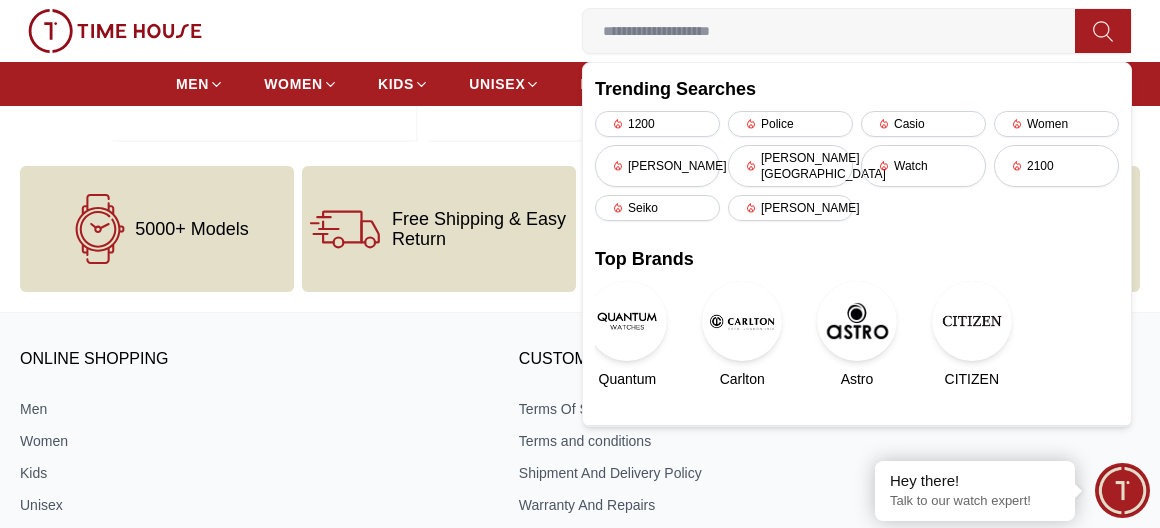paste on "**********" 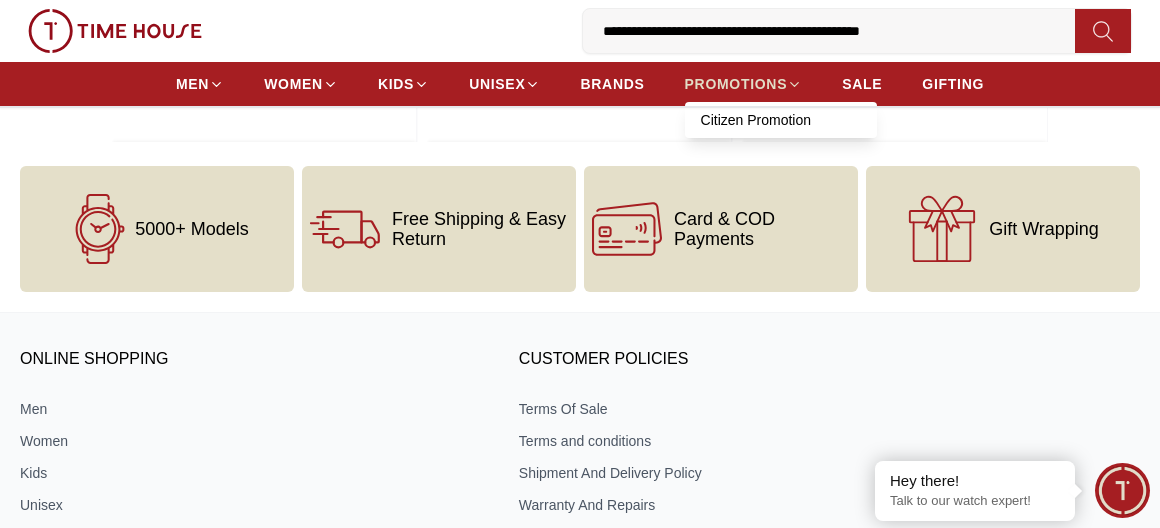 drag, startPoint x: 976, startPoint y: 40, endPoint x: 698, endPoint y: 71, distance: 279.72308 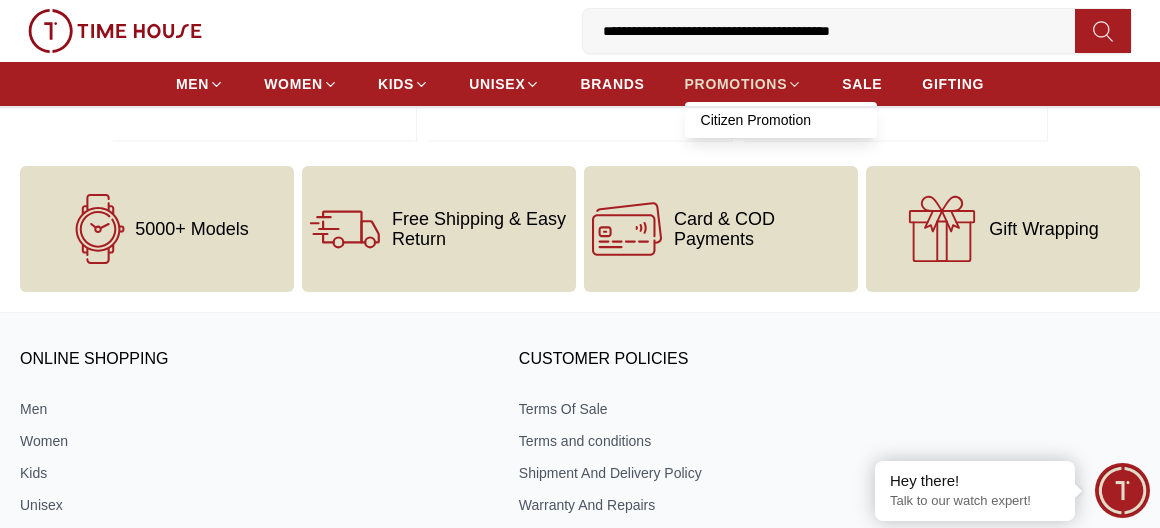 type on "**********" 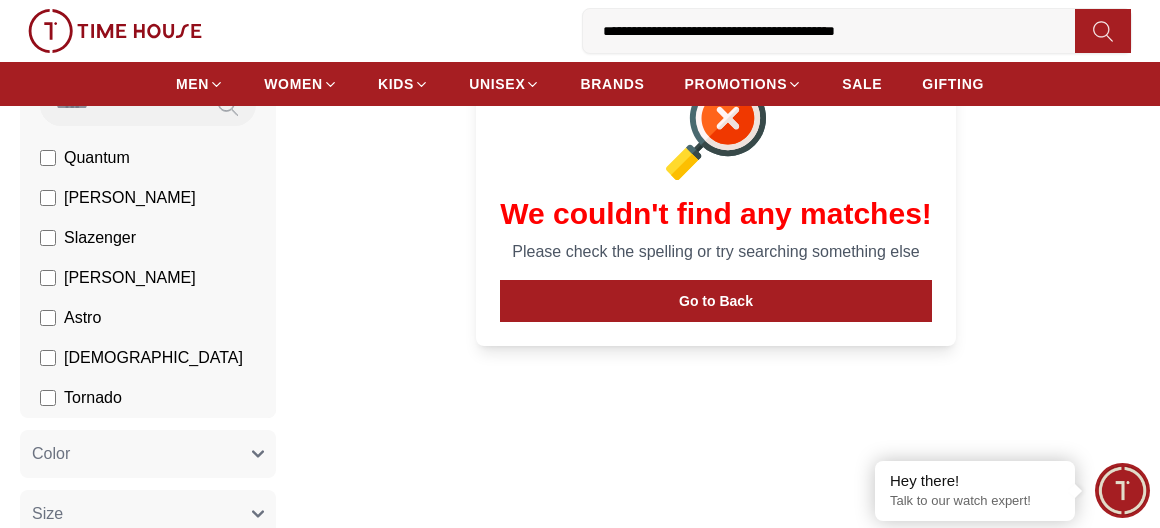 scroll, scrollTop: 300, scrollLeft: 0, axis: vertical 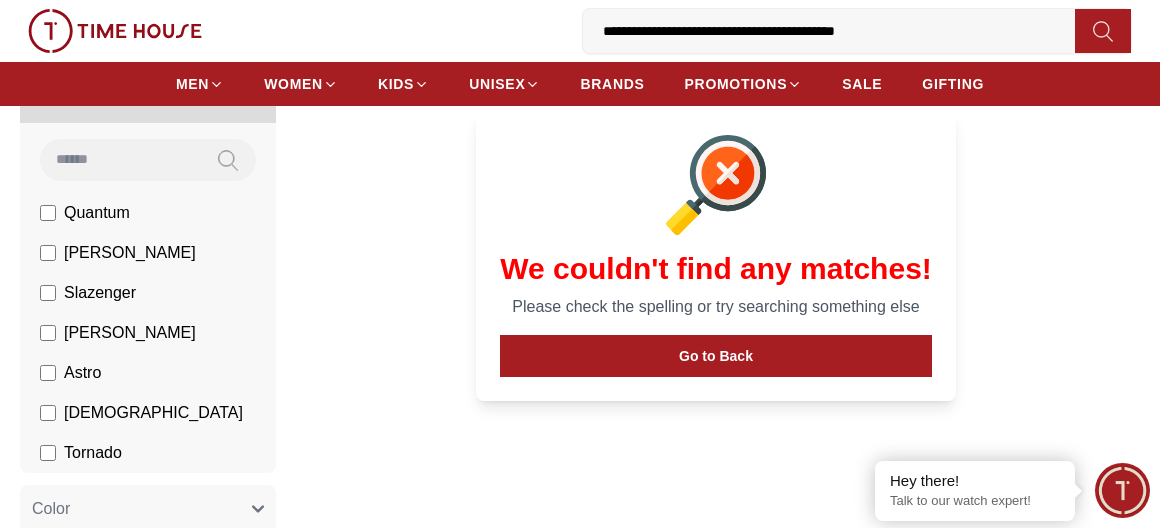 click on "Go to Back" at bounding box center [716, 356] 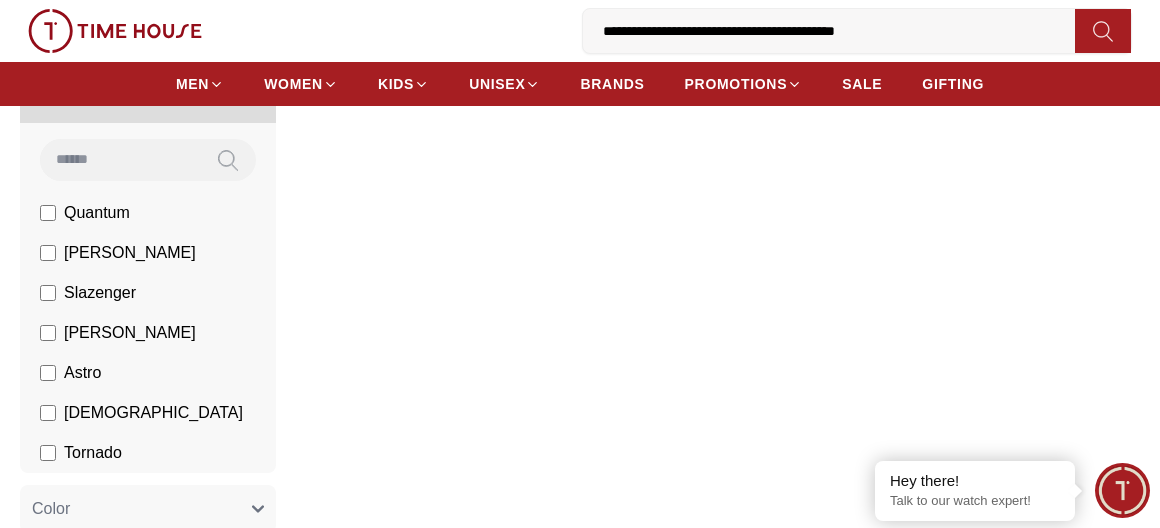 scroll, scrollTop: 300, scrollLeft: 0, axis: vertical 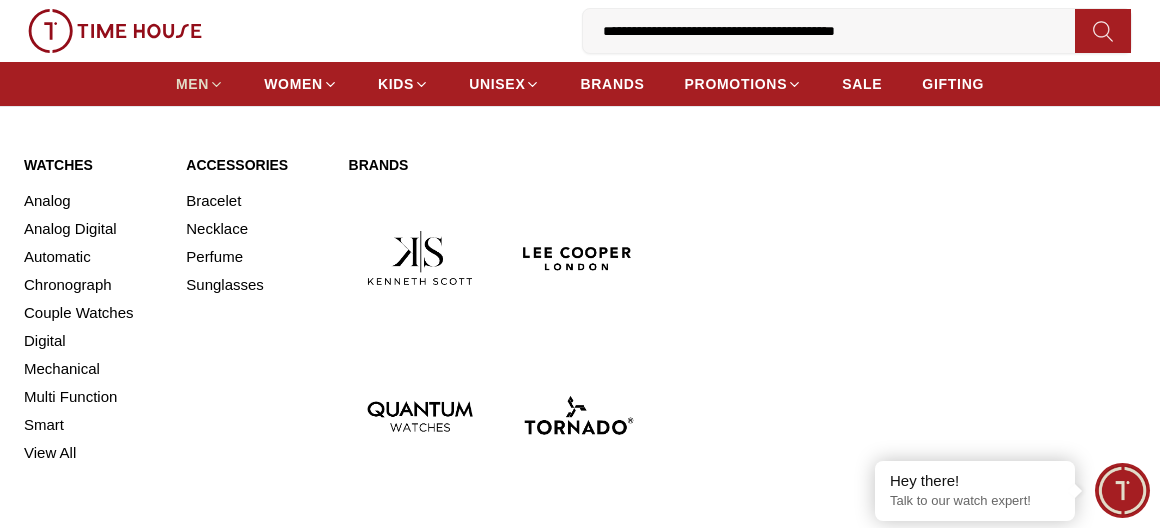 click on "MEN" at bounding box center [200, 84] 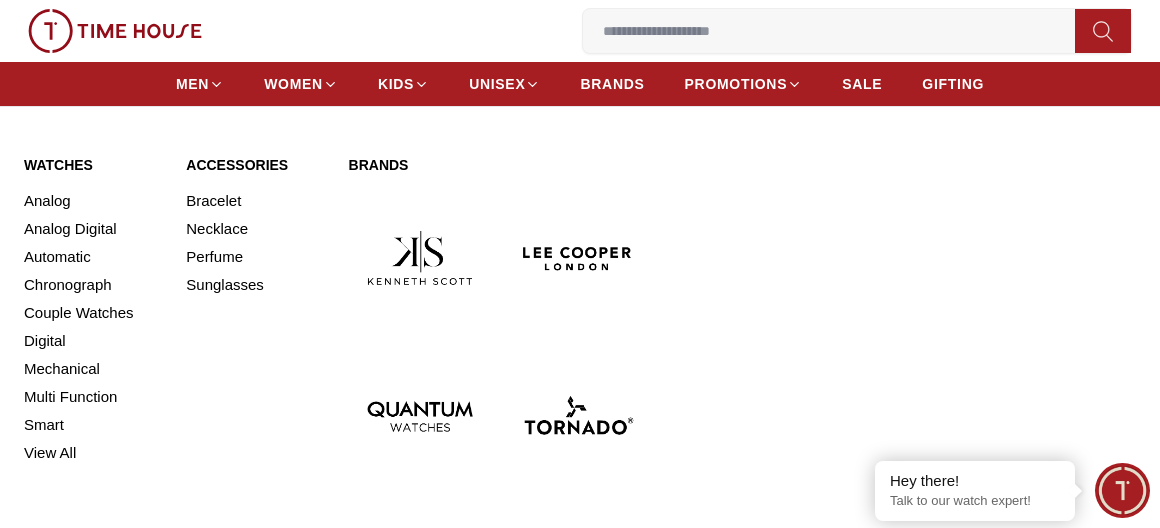 scroll, scrollTop: 400, scrollLeft: 0, axis: vertical 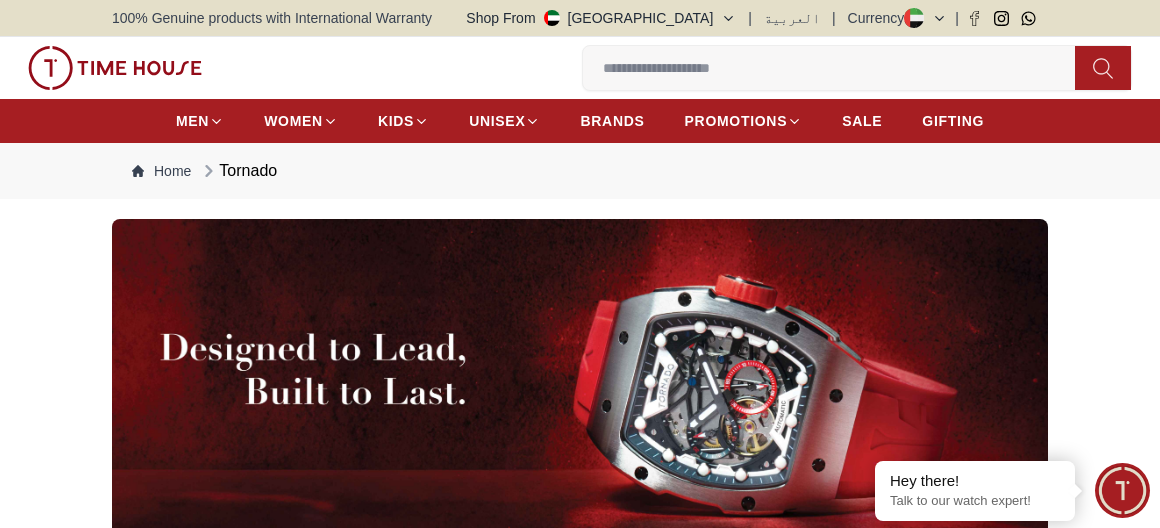 click at bounding box center [580, 402] 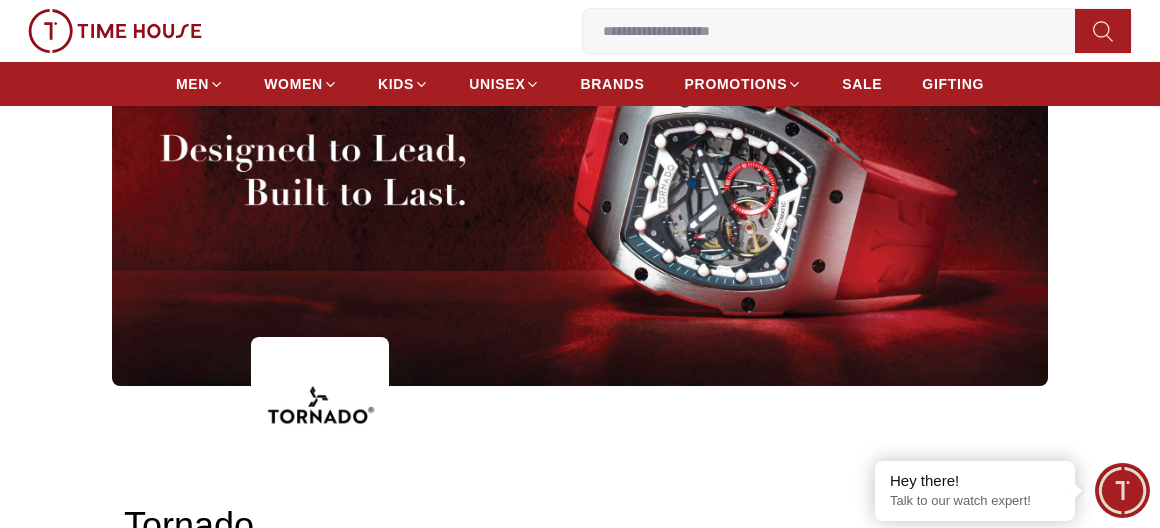 scroll, scrollTop: 200, scrollLeft: 0, axis: vertical 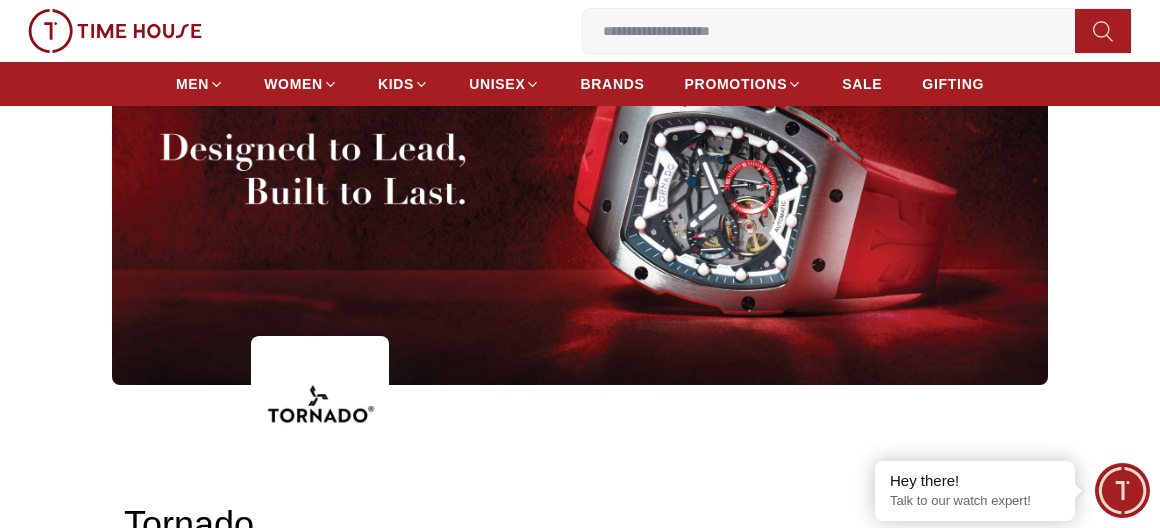 click at bounding box center [580, 202] 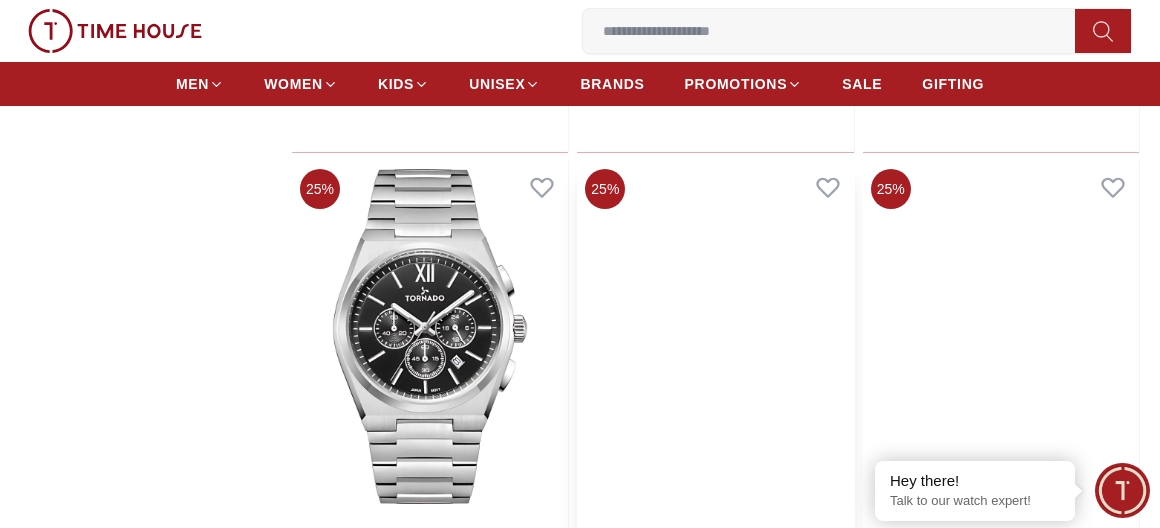 scroll, scrollTop: 2600, scrollLeft: 0, axis: vertical 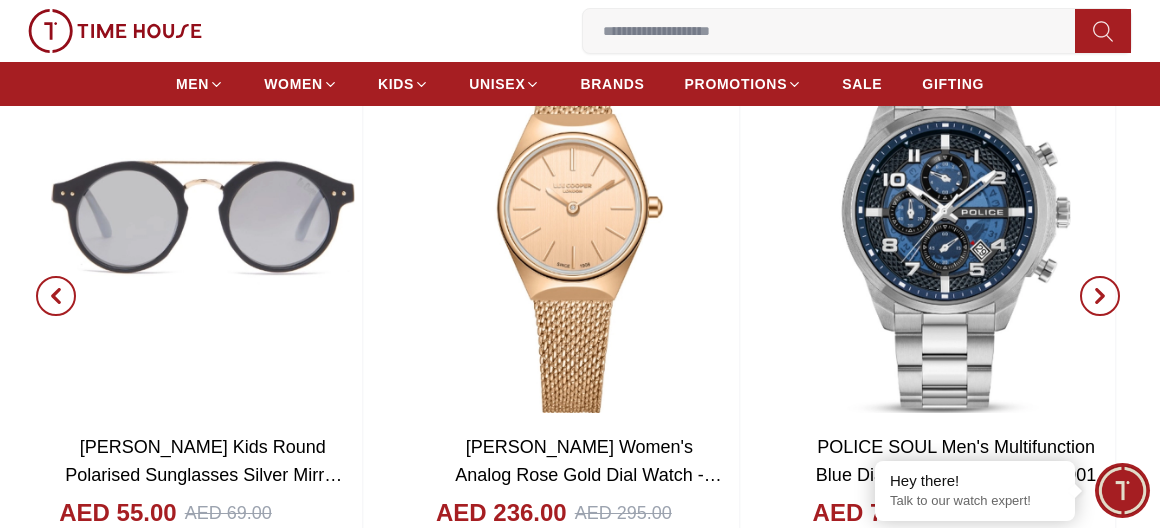 click at bounding box center (56, 296) 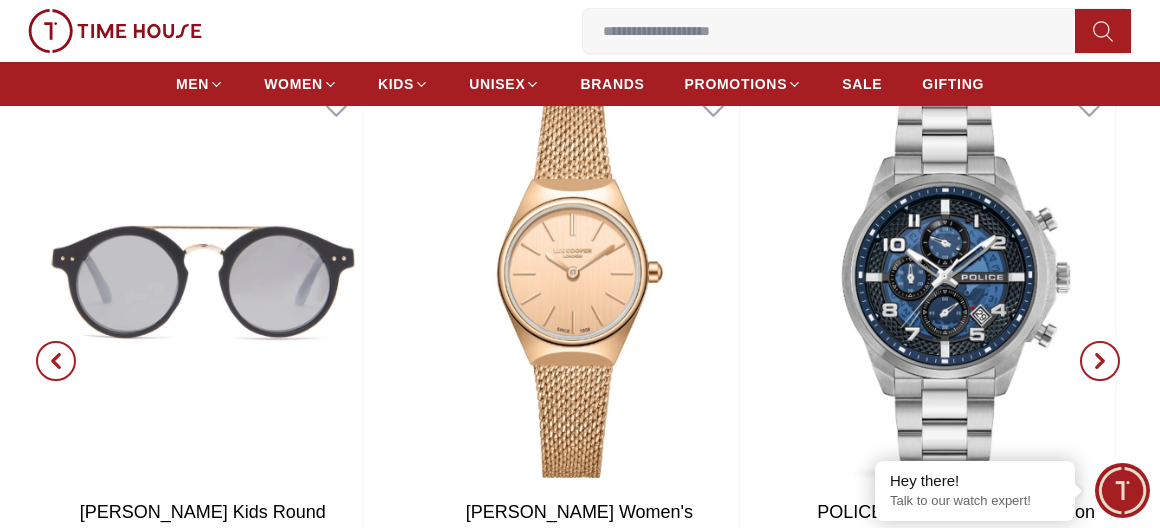 scroll, scrollTop: 2900, scrollLeft: 0, axis: vertical 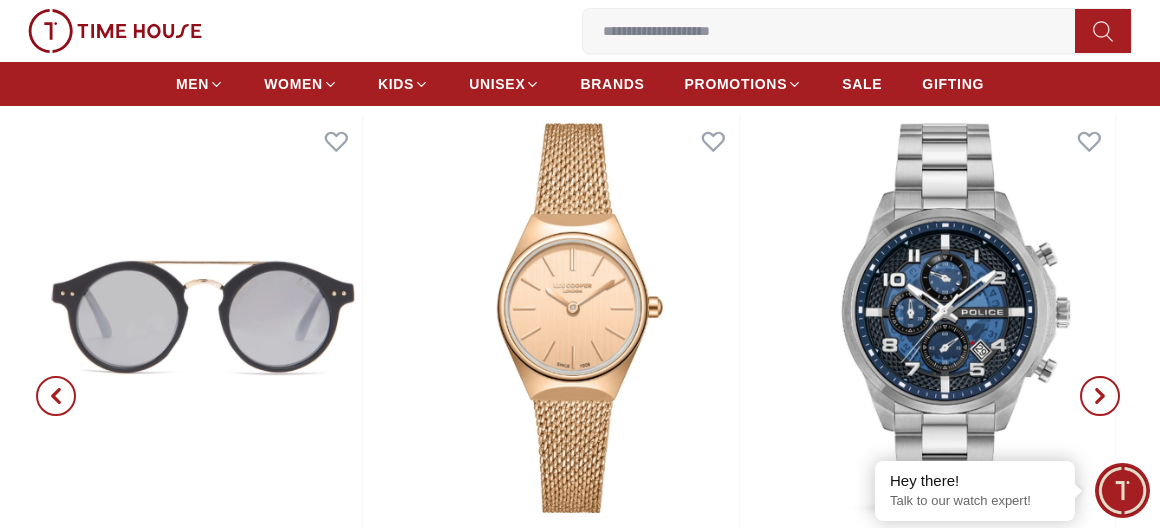 click 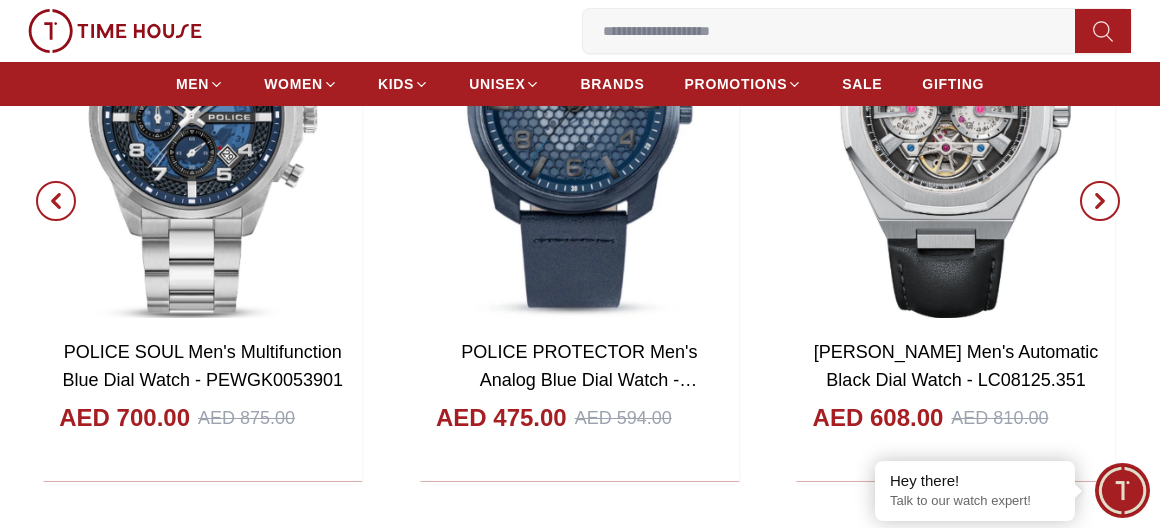 scroll, scrollTop: 3000, scrollLeft: 0, axis: vertical 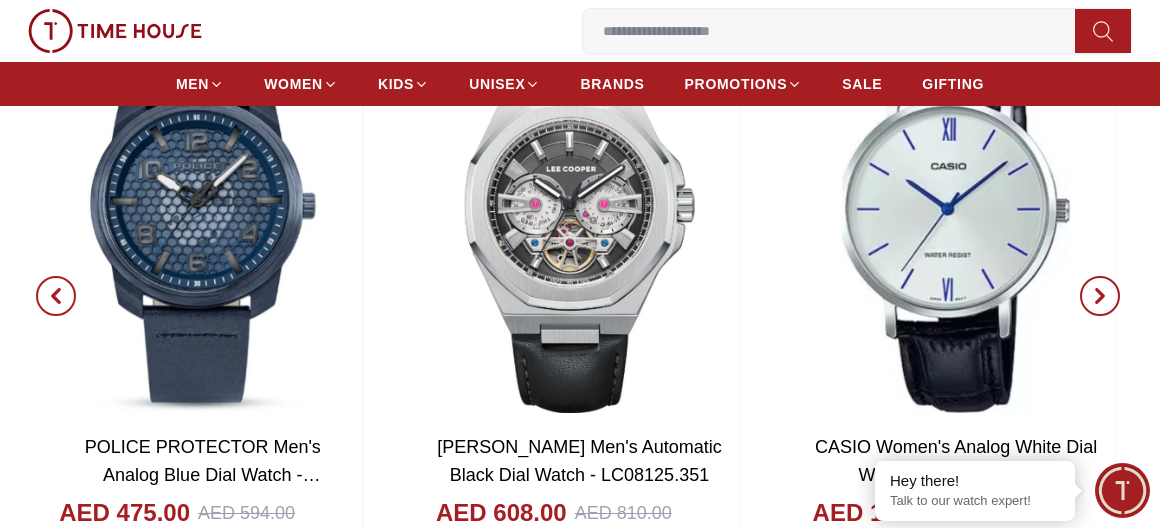 click at bounding box center [1100, 296] 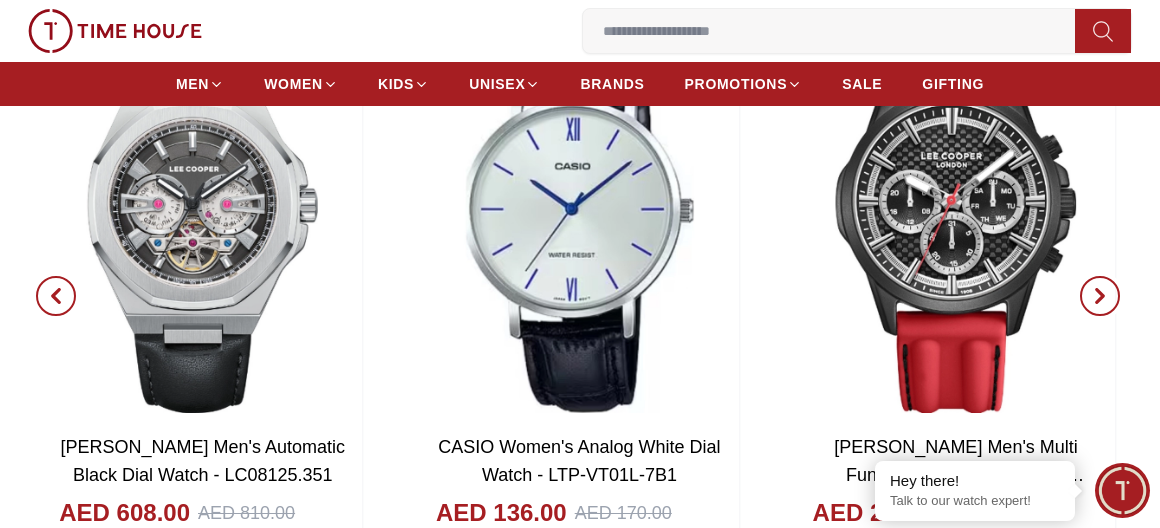 click 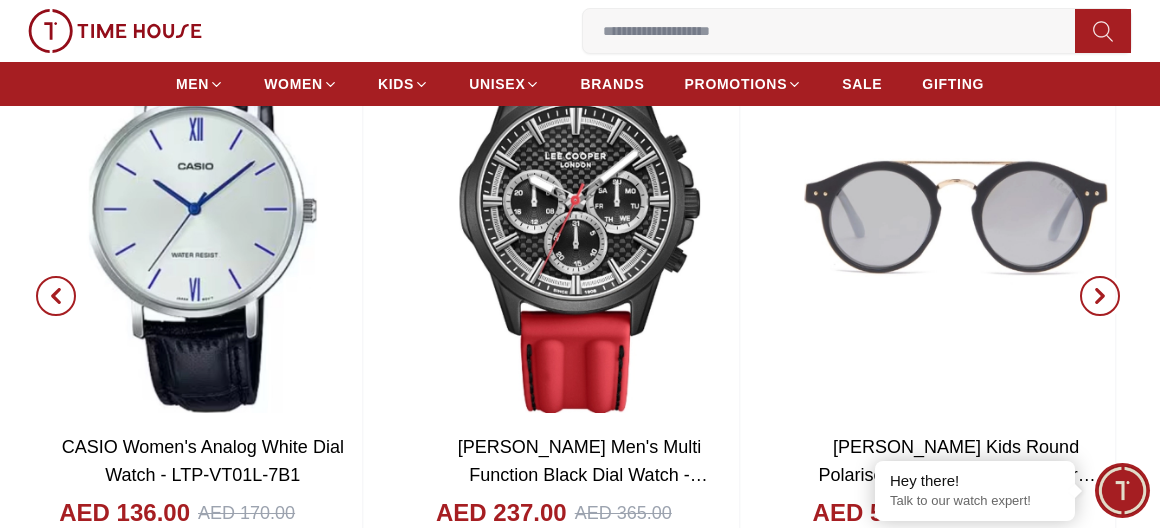 click 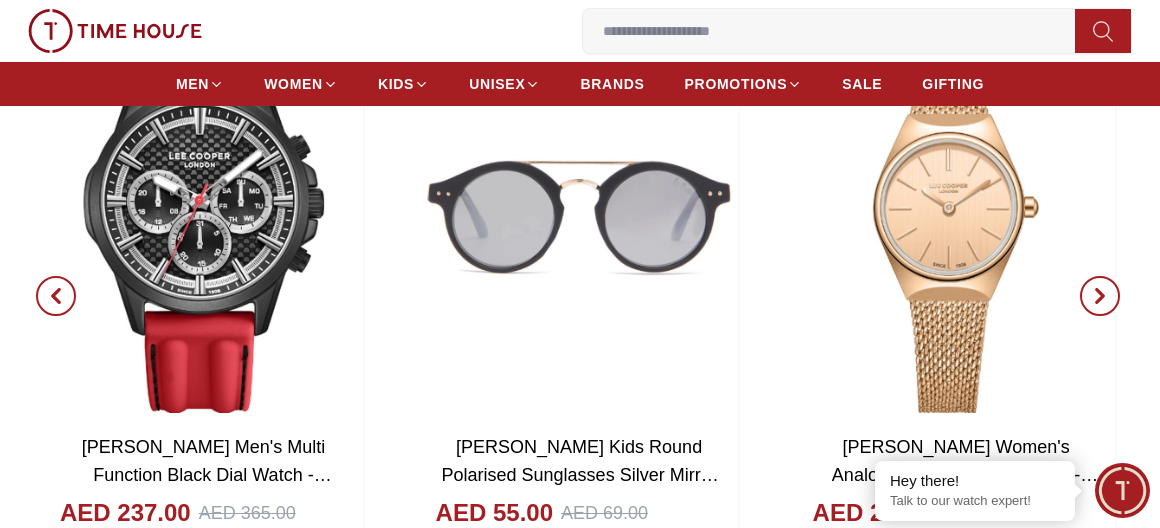 click 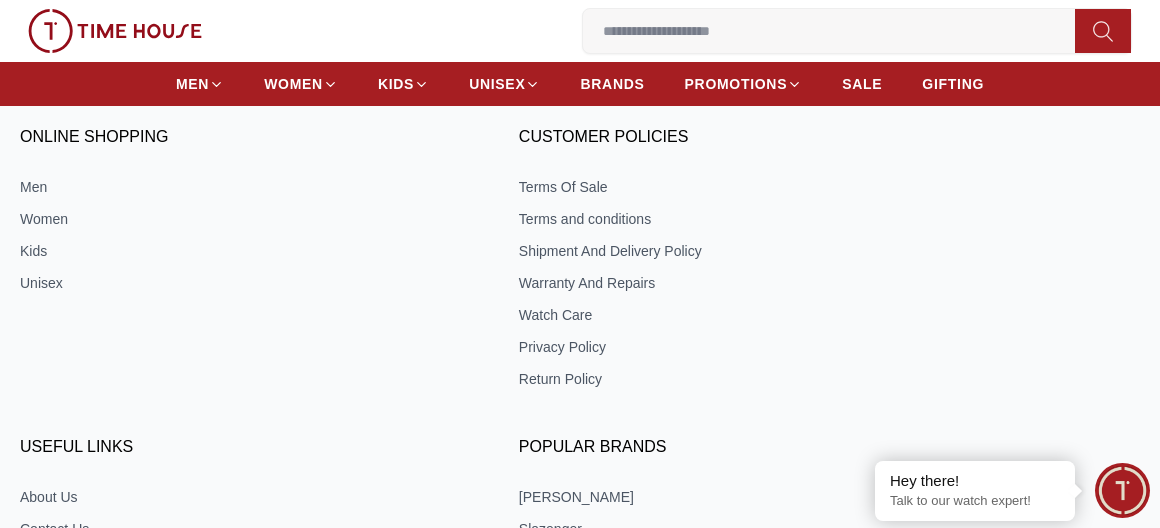 scroll, scrollTop: 7200, scrollLeft: 0, axis: vertical 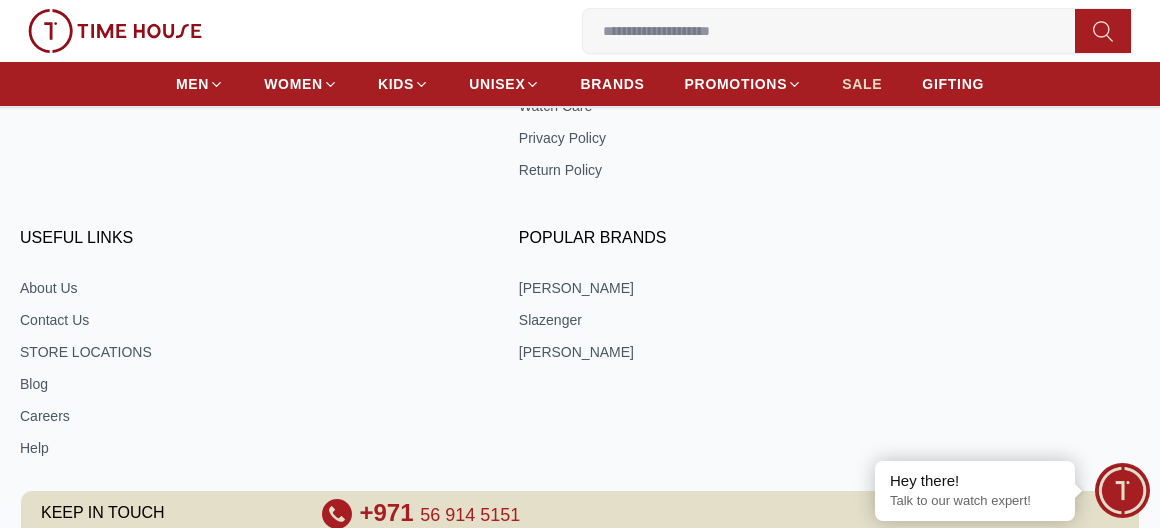click on "SALE" at bounding box center [862, 84] 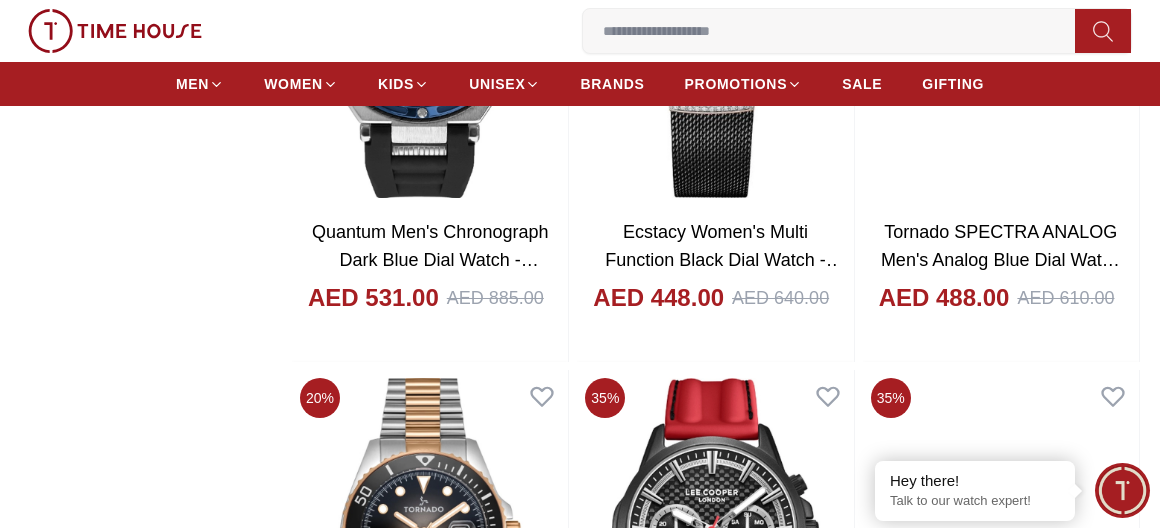 scroll, scrollTop: 2500, scrollLeft: 0, axis: vertical 